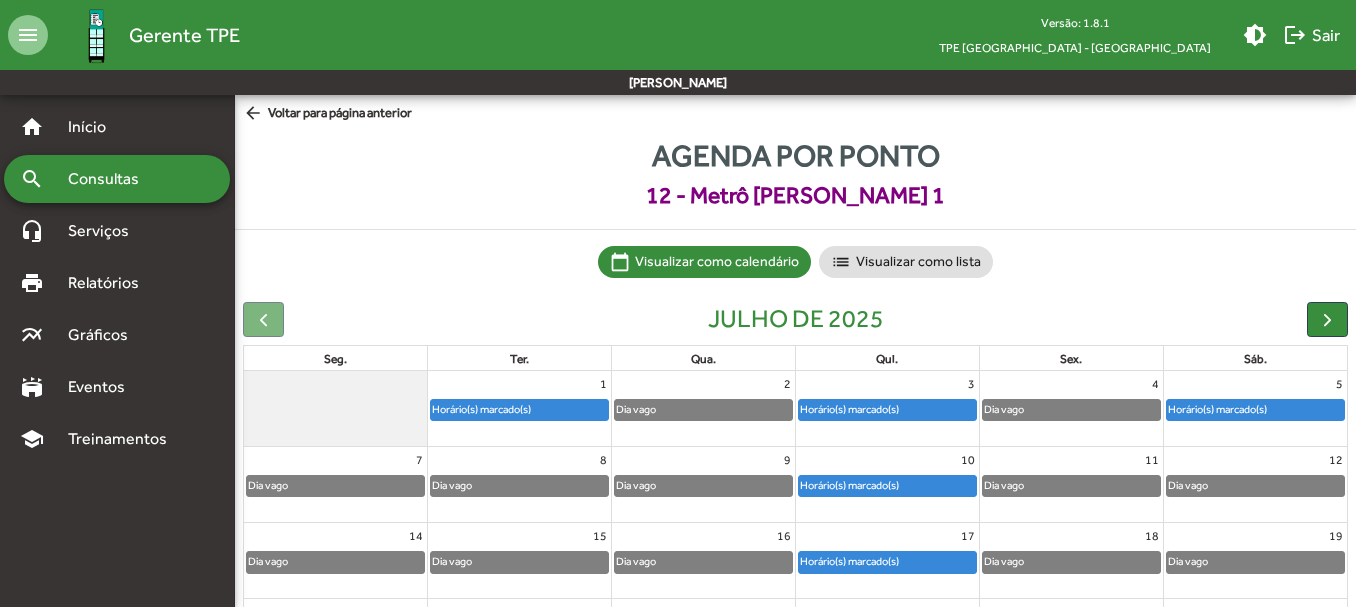 scroll, scrollTop: 0, scrollLeft: 0, axis: both 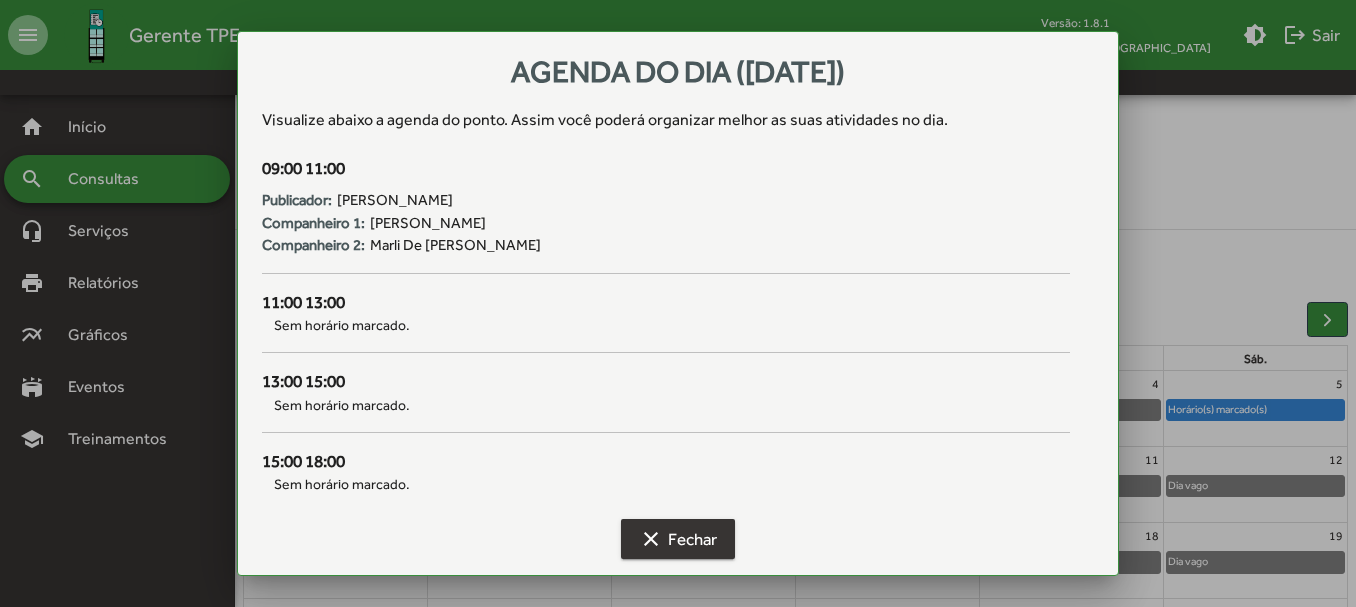 click on "clear  Fechar" at bounding box center [678, 539] 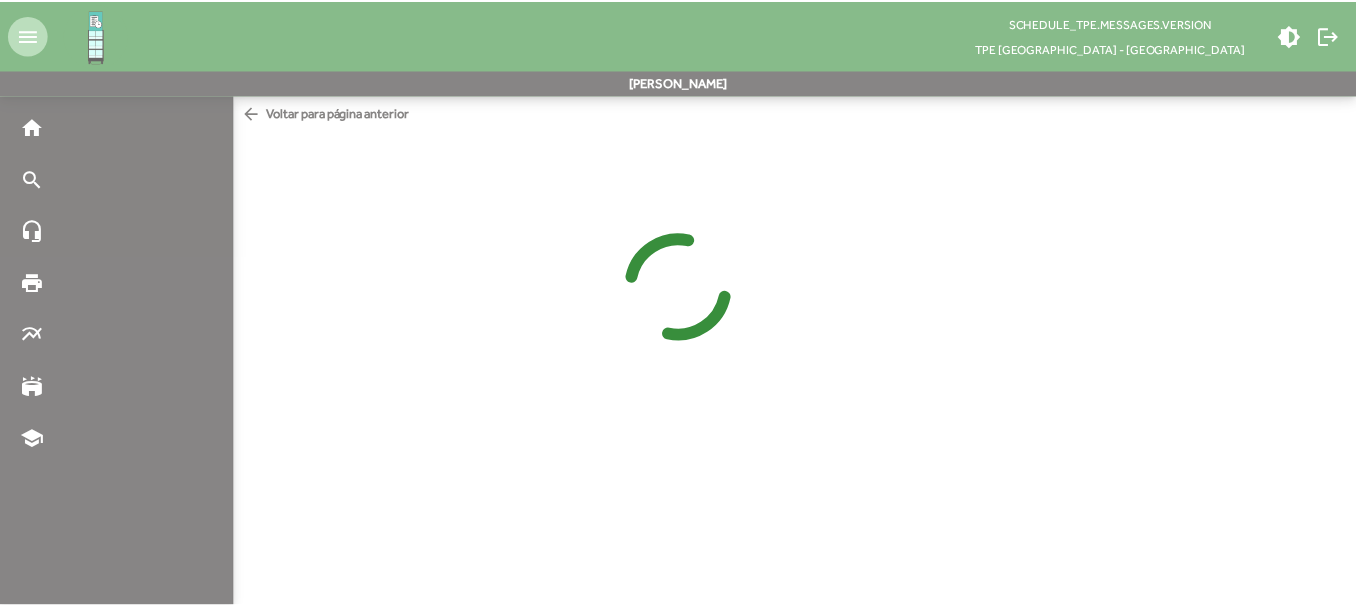 scroll, scrollTop: 0, scrollLeft: 0, axis: both 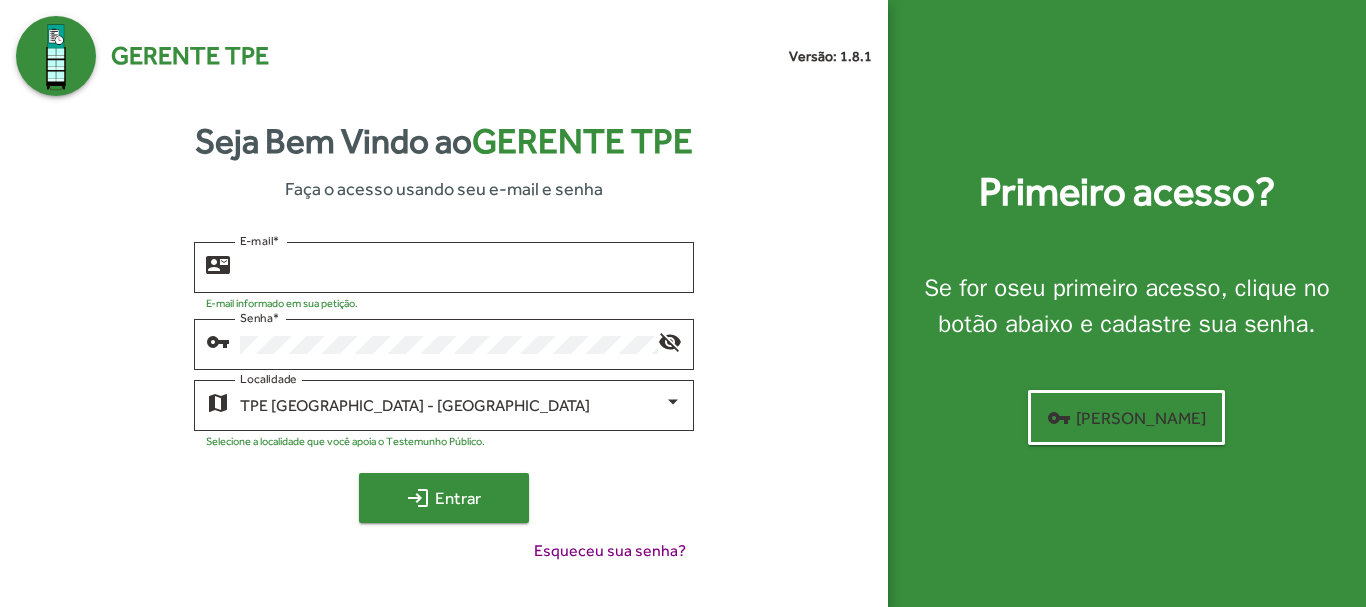 type on "**********" 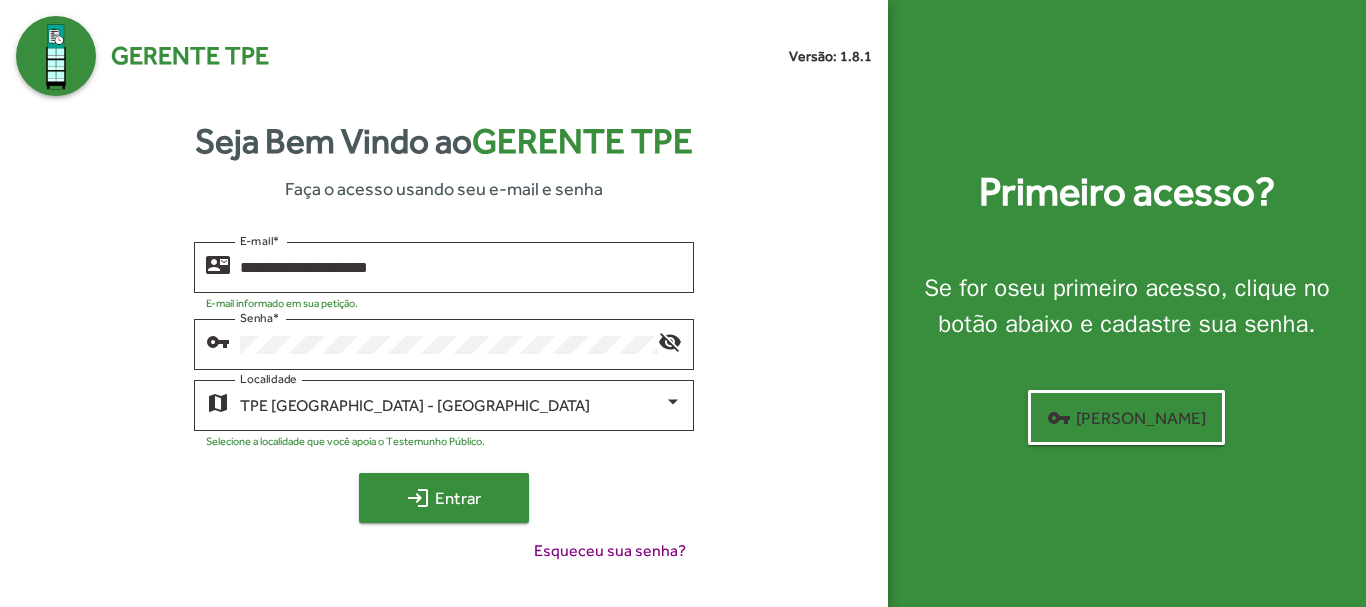 click on "login  Entrar" 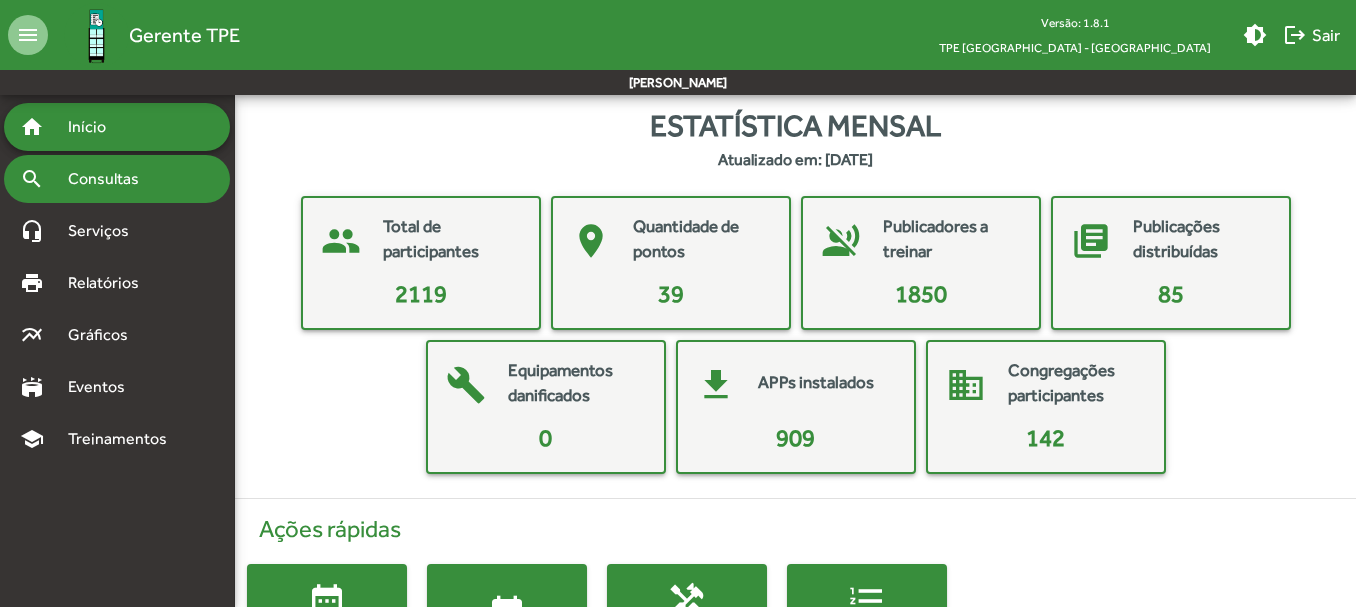 click on "search Consultas" at bounding box center (117, 179) 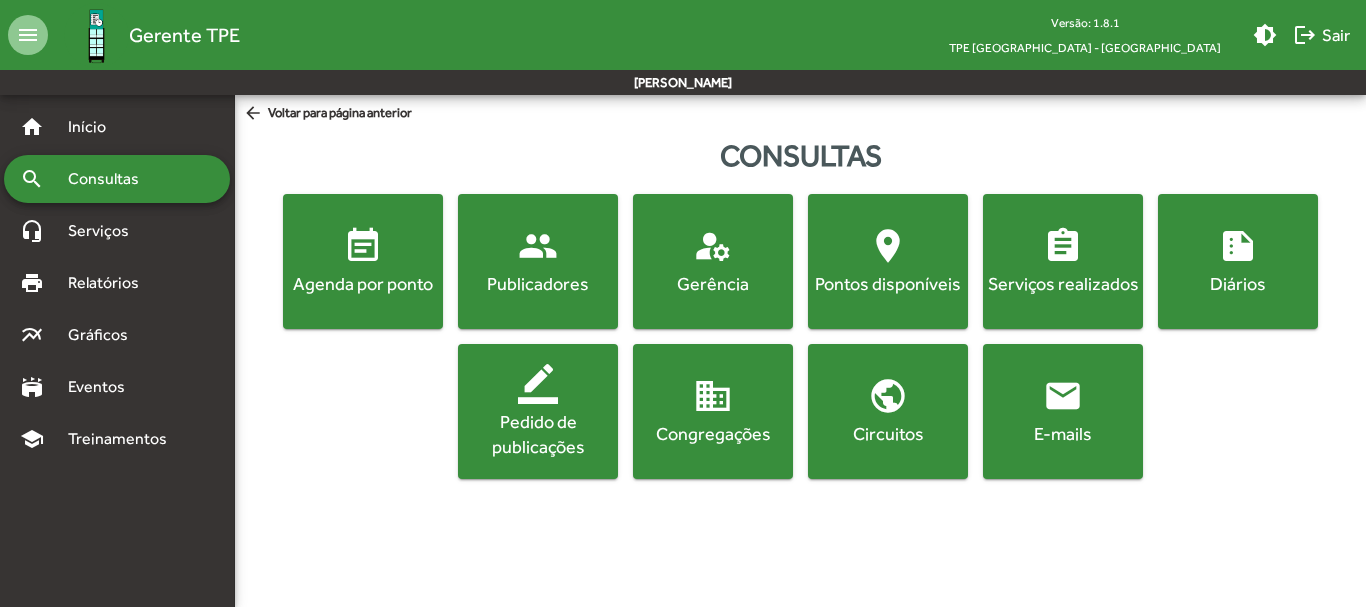 click on "event_note  Agenda por ponto" 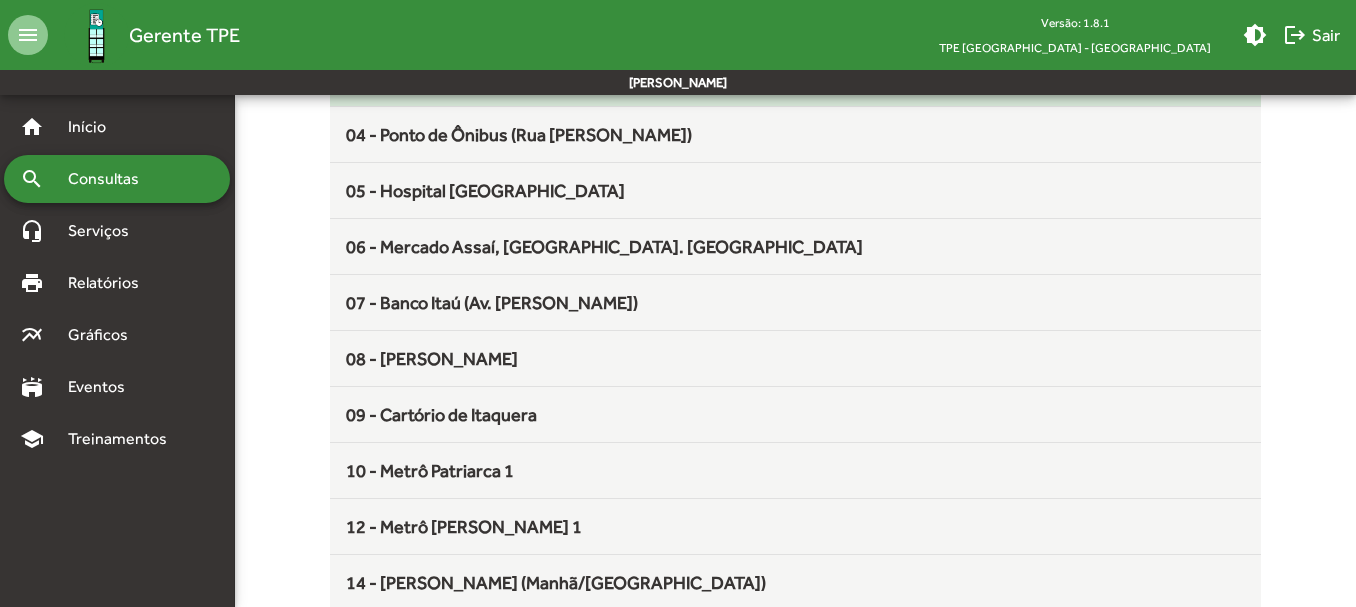 scroll, scrollTop: 400, scrollLeft: 0, axis: vertical 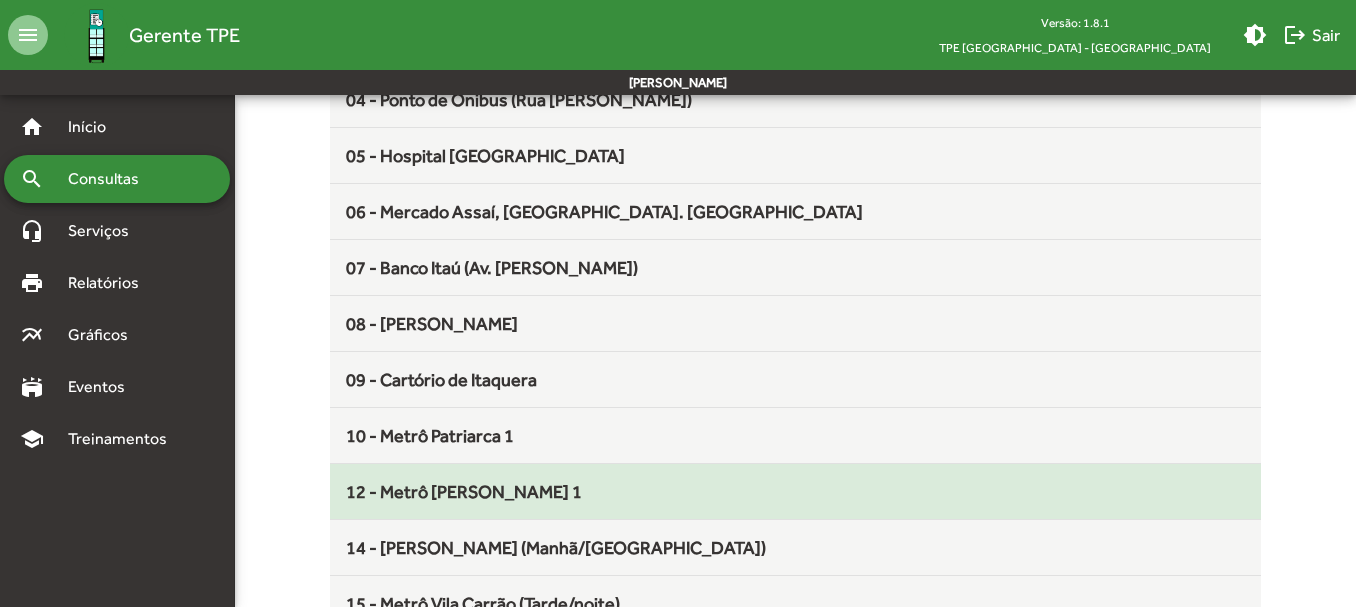 click on "12 - Metrô [PERSON_NAME] 1" 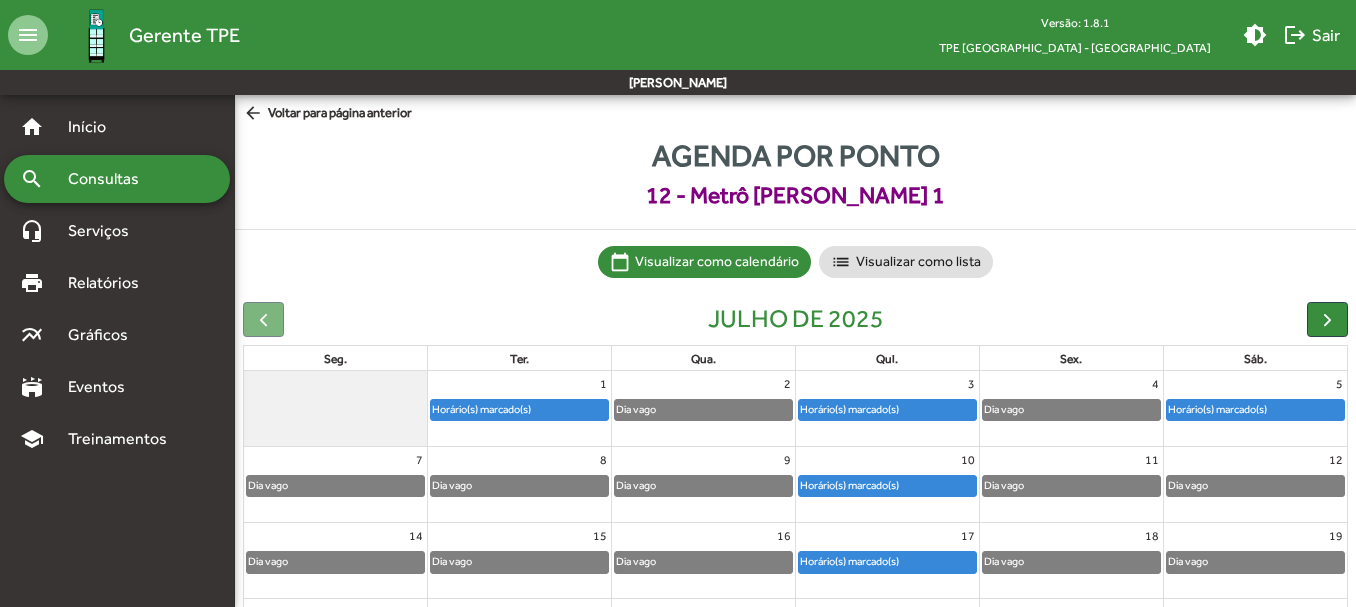 click on "Horário(s) marcado(s)" 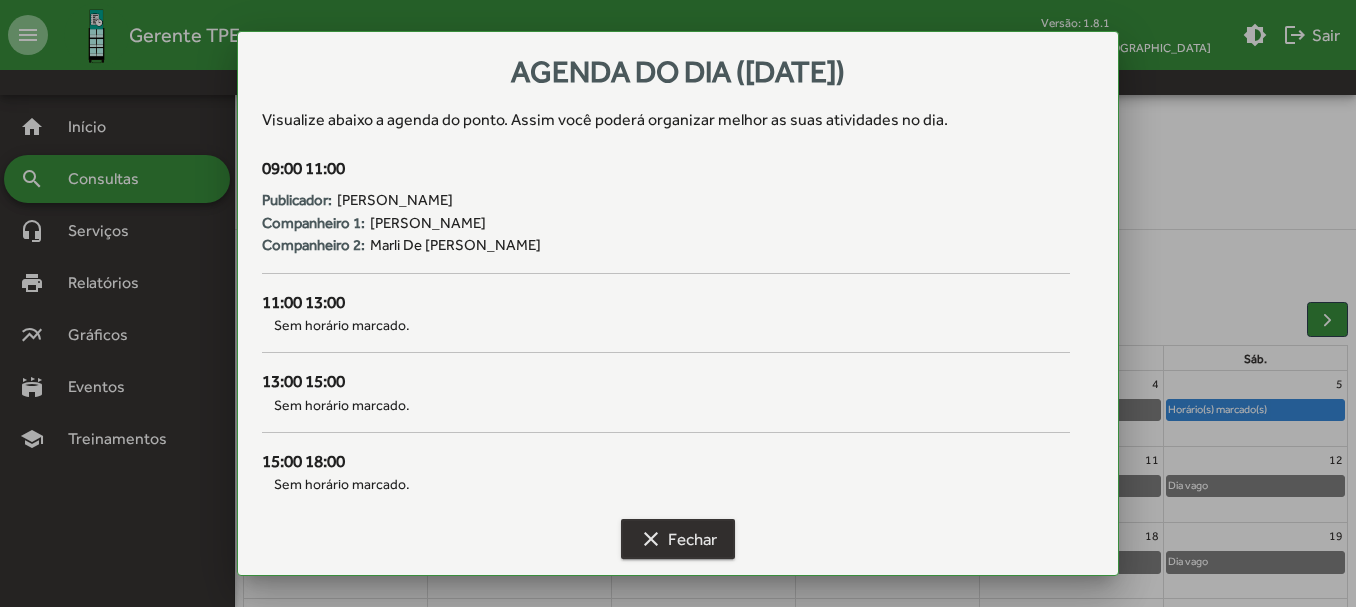 click on "clear  Fechar" at bounding box center [678, 539] 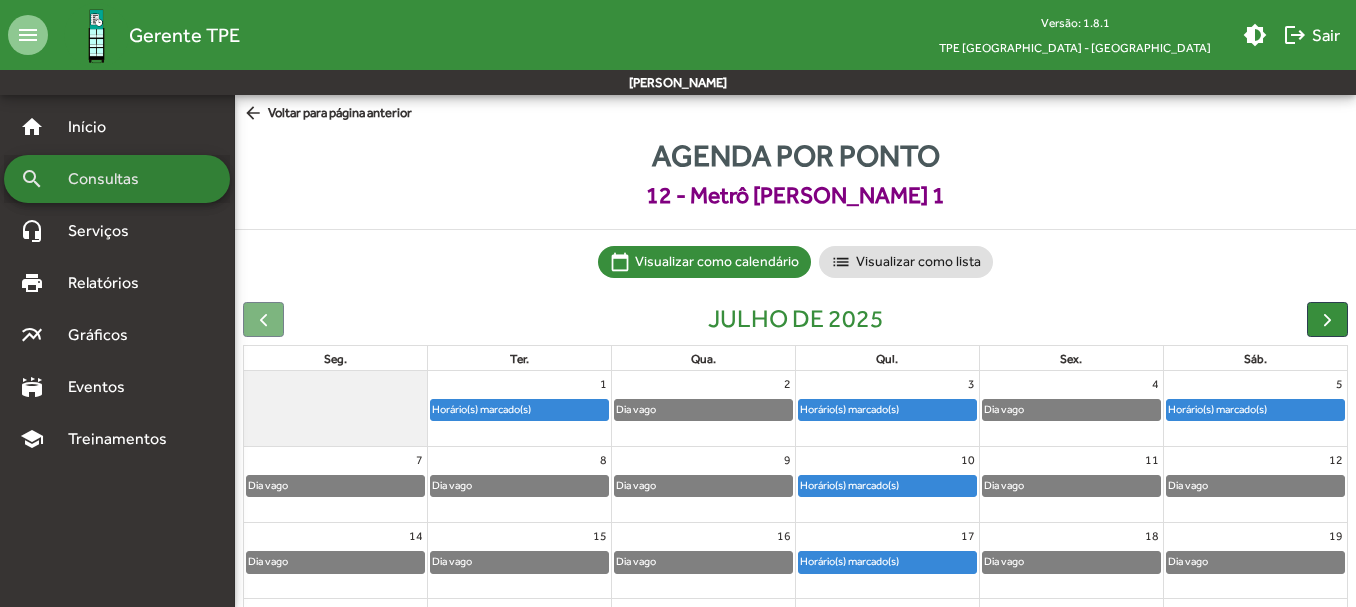 click on "search Consultas" at bounding box center [117, 179] 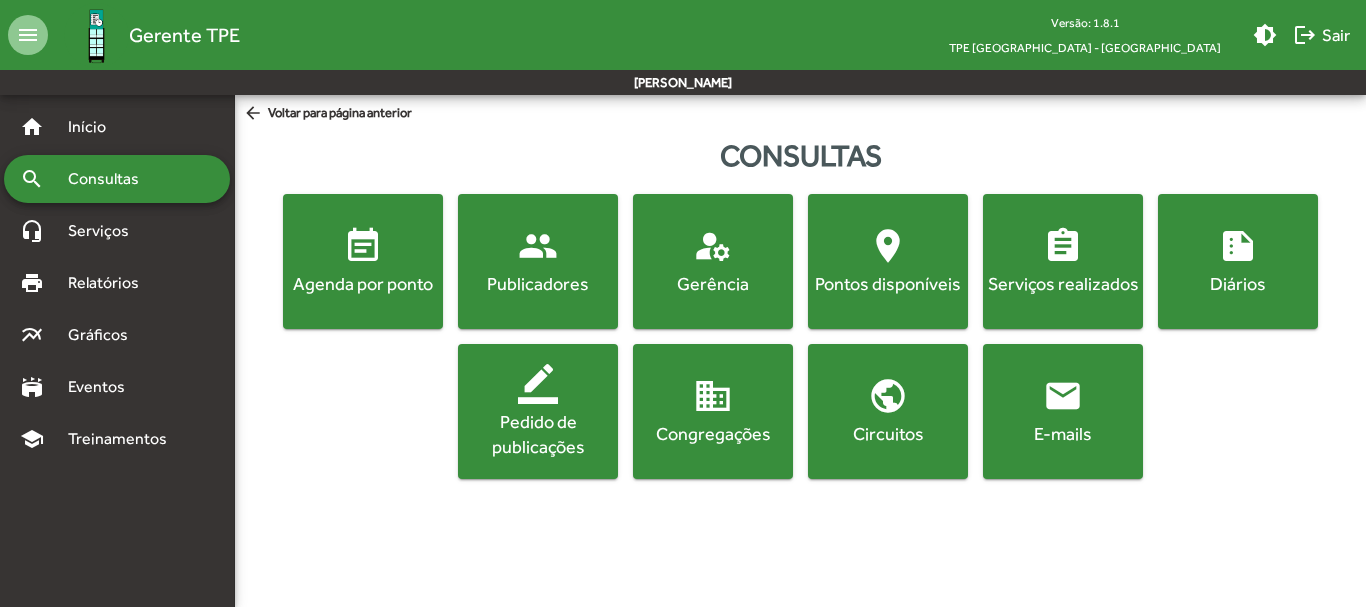 click on "Agenda por ponto" 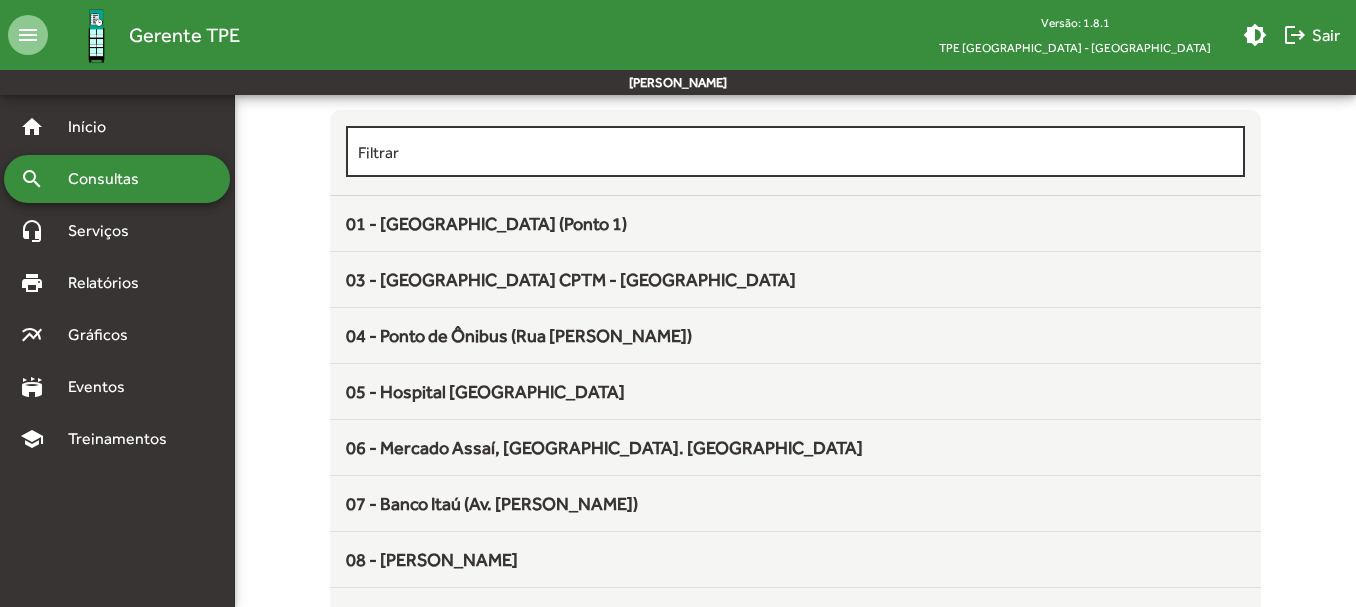 scroll, scrollTop: 200, scrollLeft: 0, axis: vertical 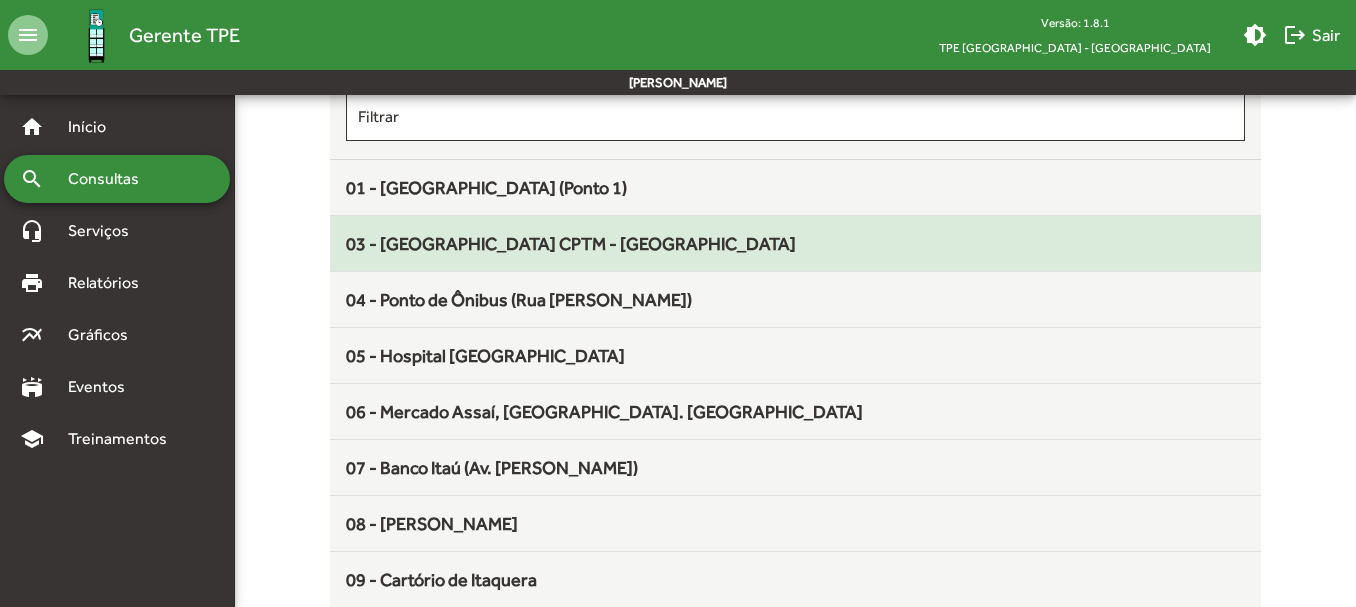 click on "03 - Estação Dom Bosco CPTM - Sabado D'Angelo" 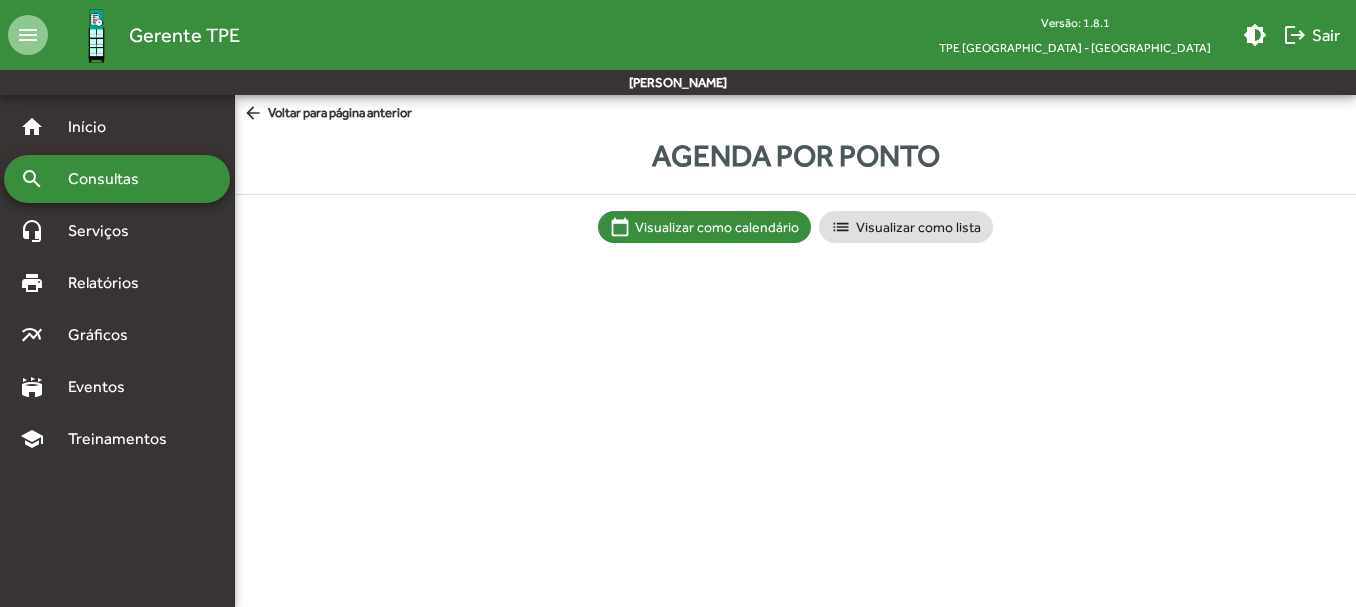 scroll, scrollTop: 0, scrollLeft: 0, axis: both 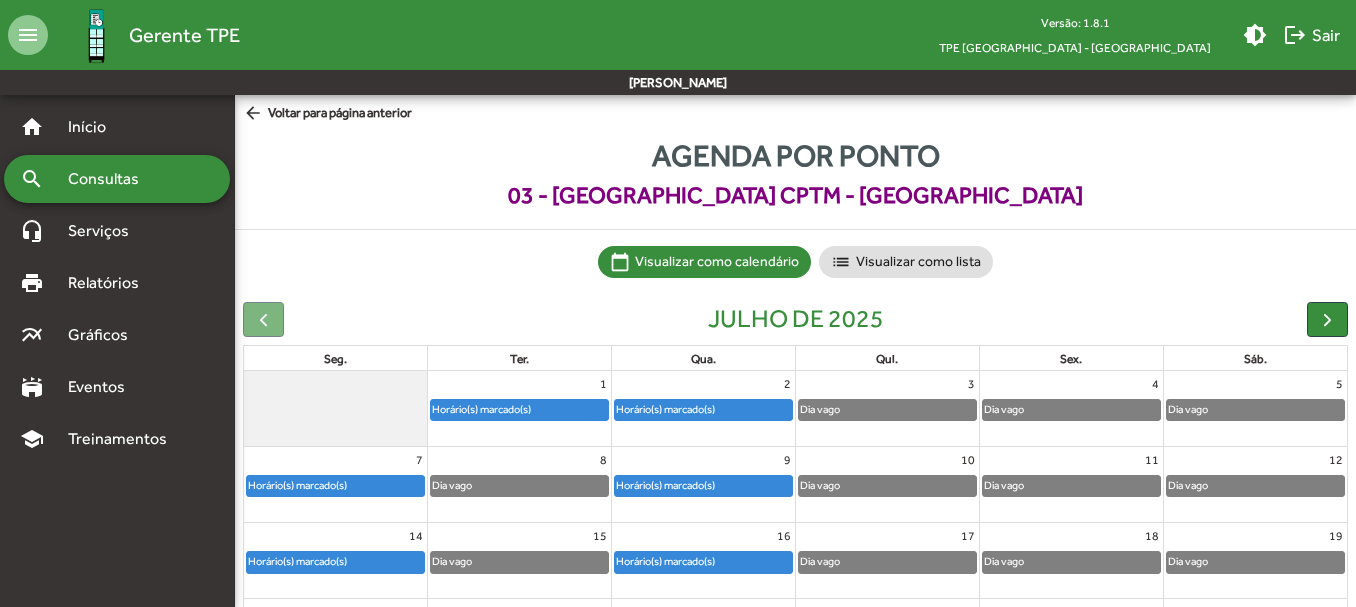 click on "Horário(s) marcado(s)" 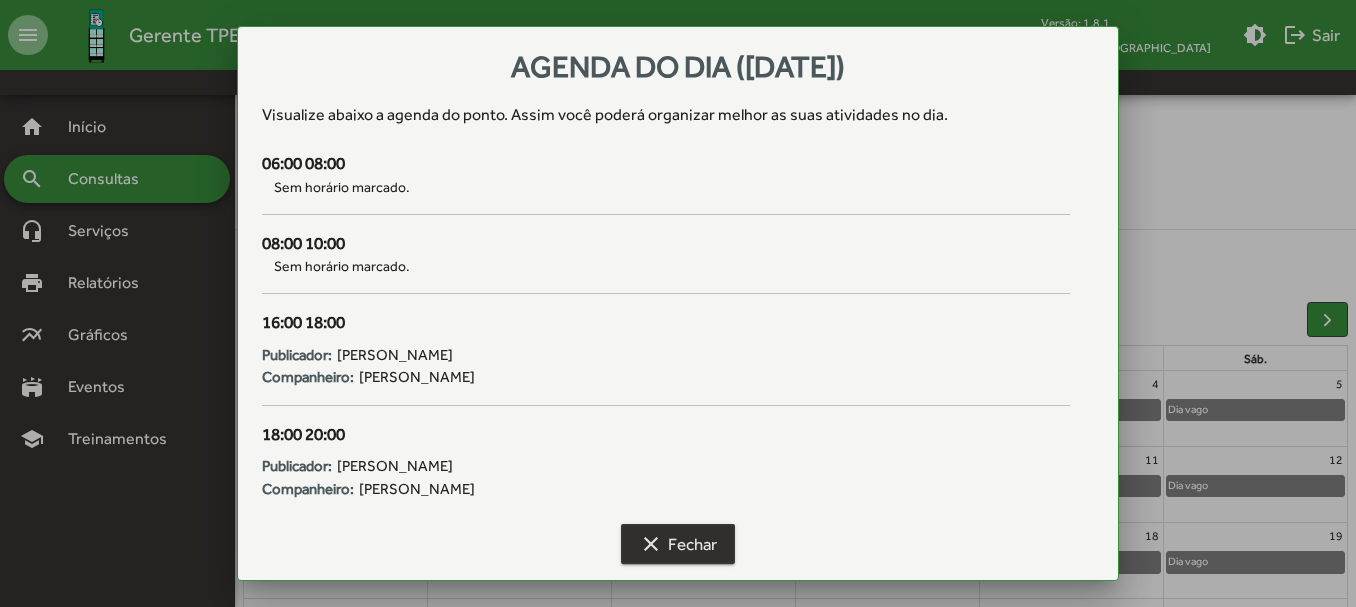 click on "clear" at bounding box center [651, 544] 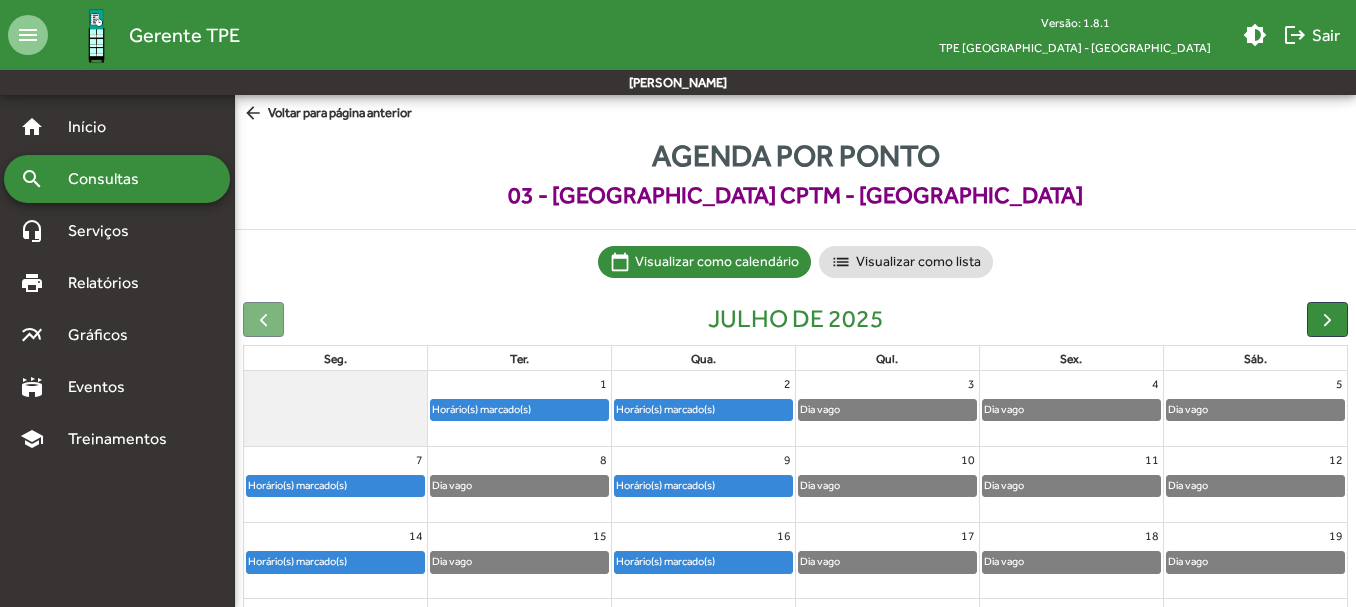 click on "Horário(s) marcado(s)" 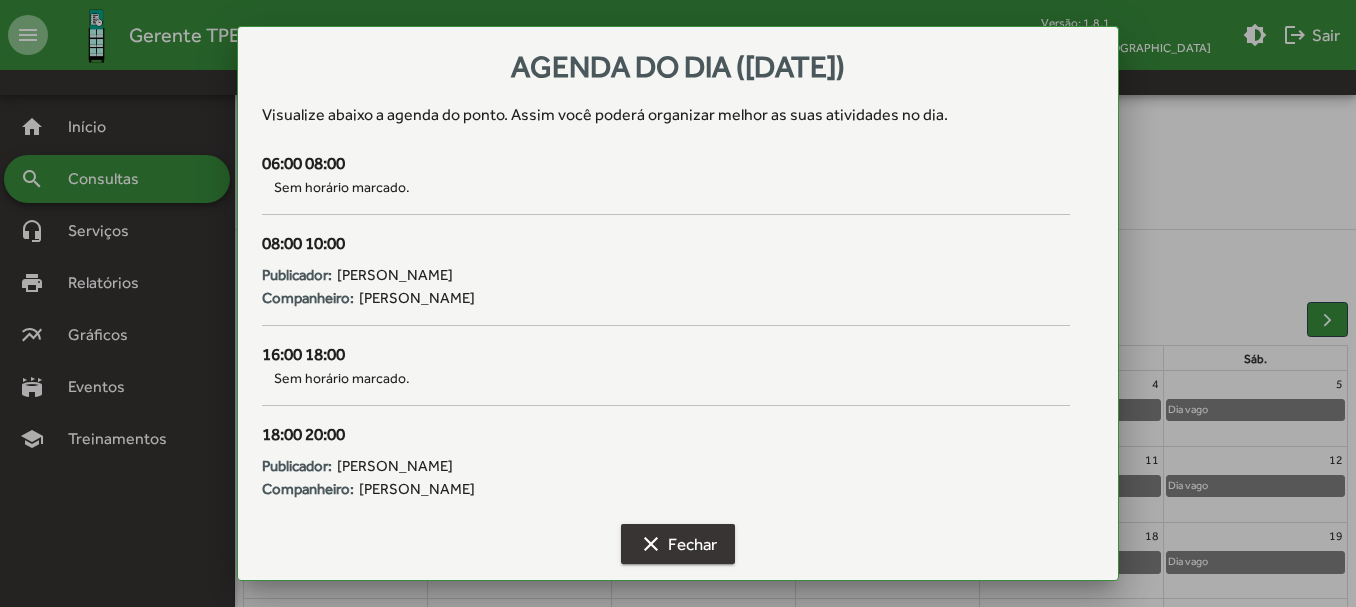 click on "clear  Fechar" at bounding box center (678, 544) 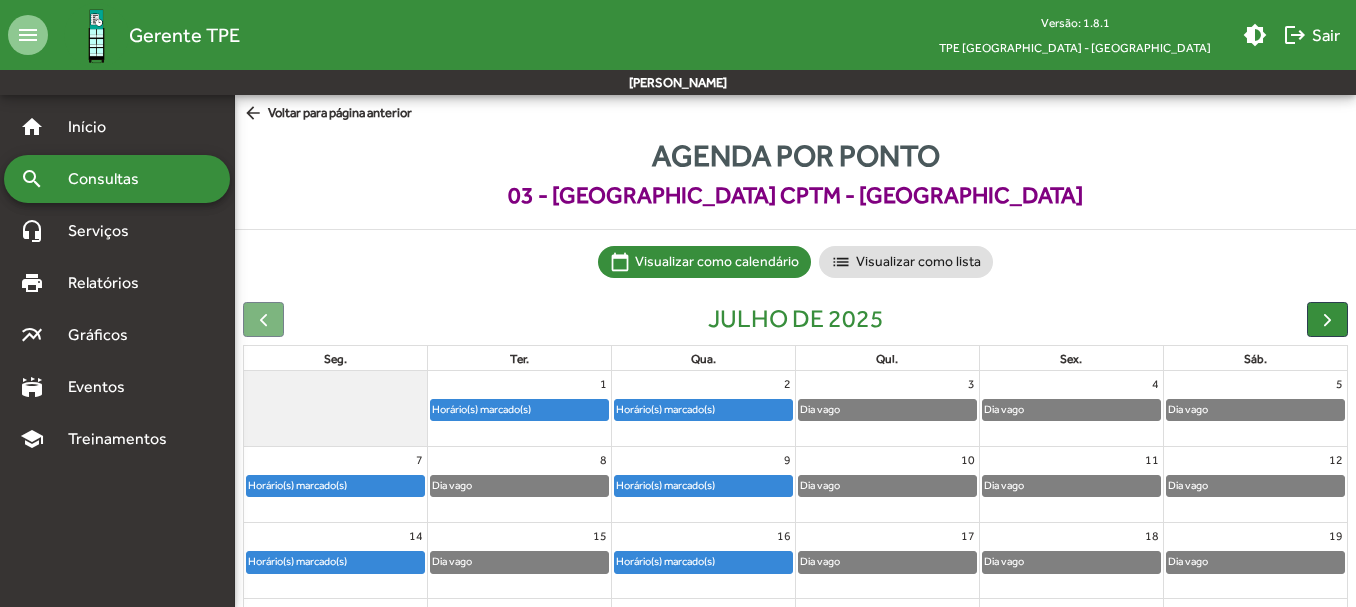click on "Consultas" at bounding box center (110, 179) 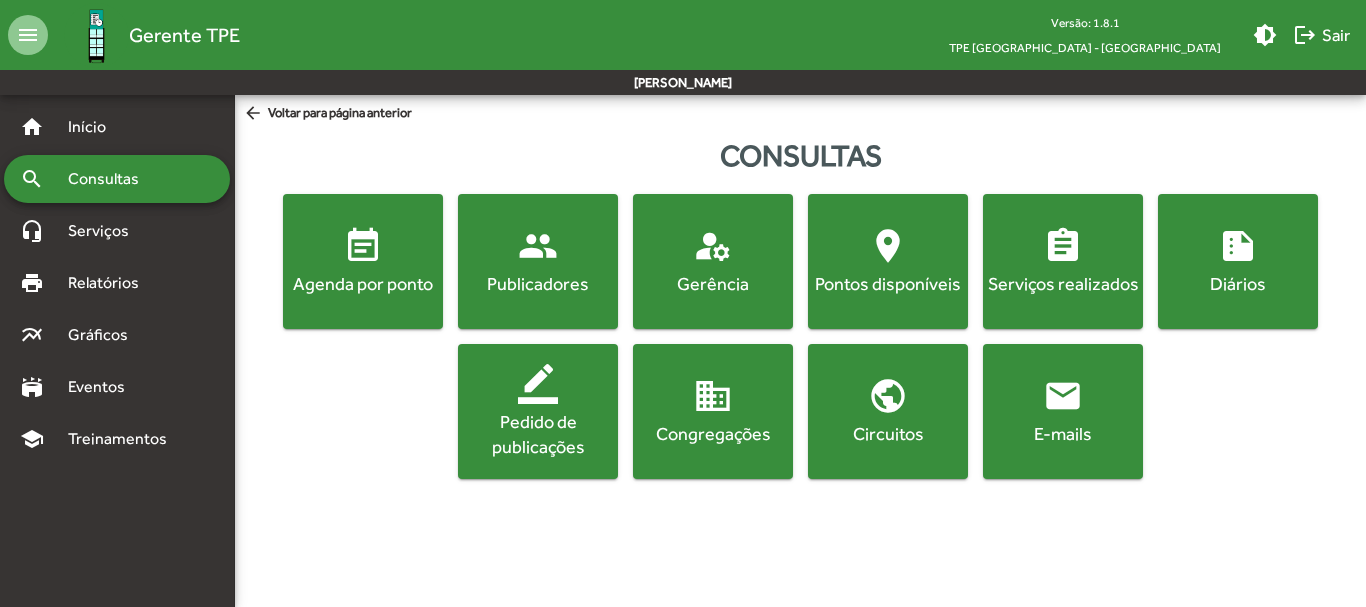 click on "event_note  Agenda por ponto" 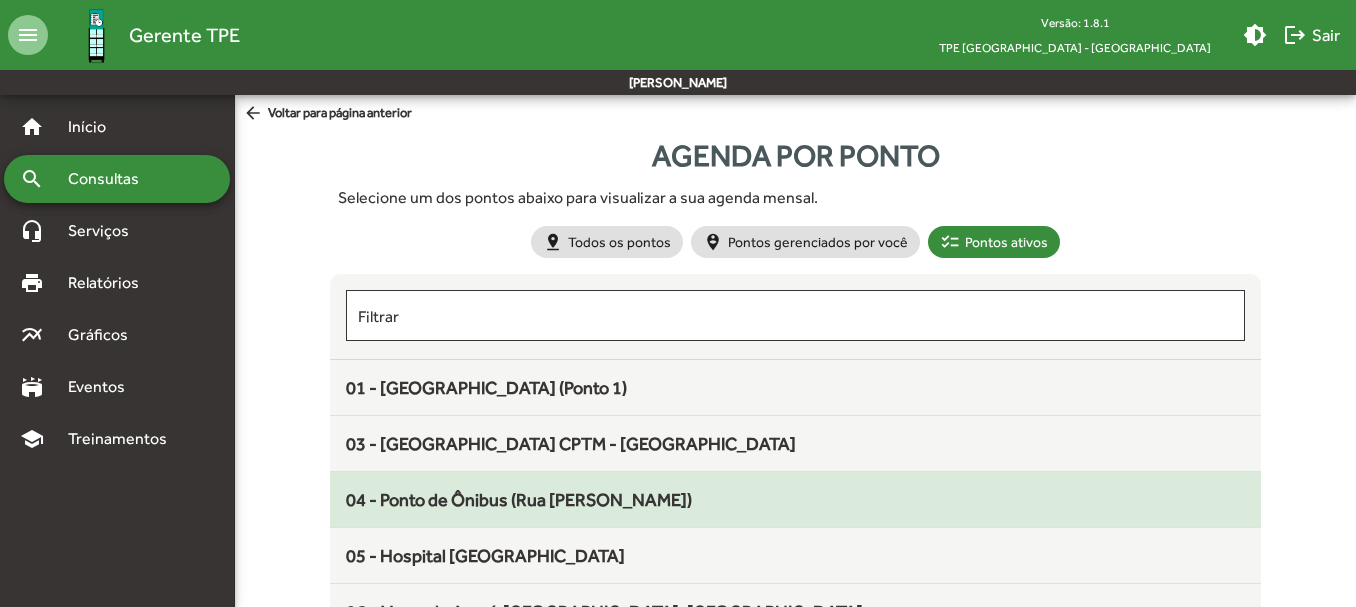 click on "04 - Ponto de Ônibus (Rua Harry)" 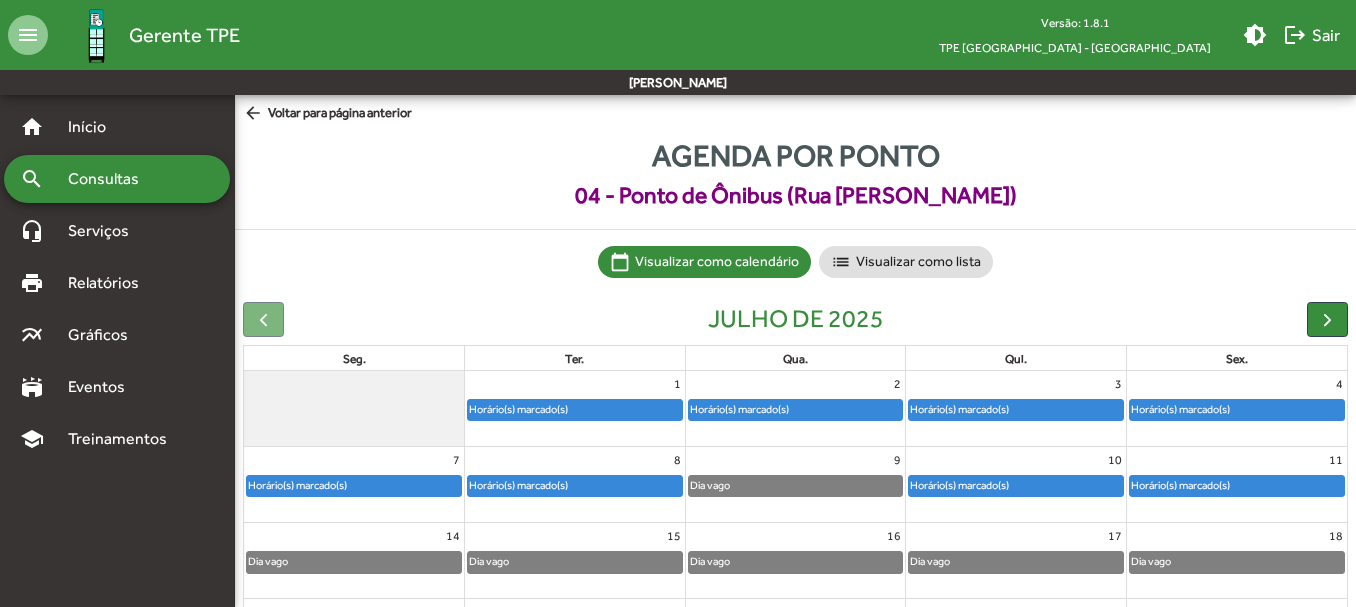 click on "Horário(s) marcado(s)" 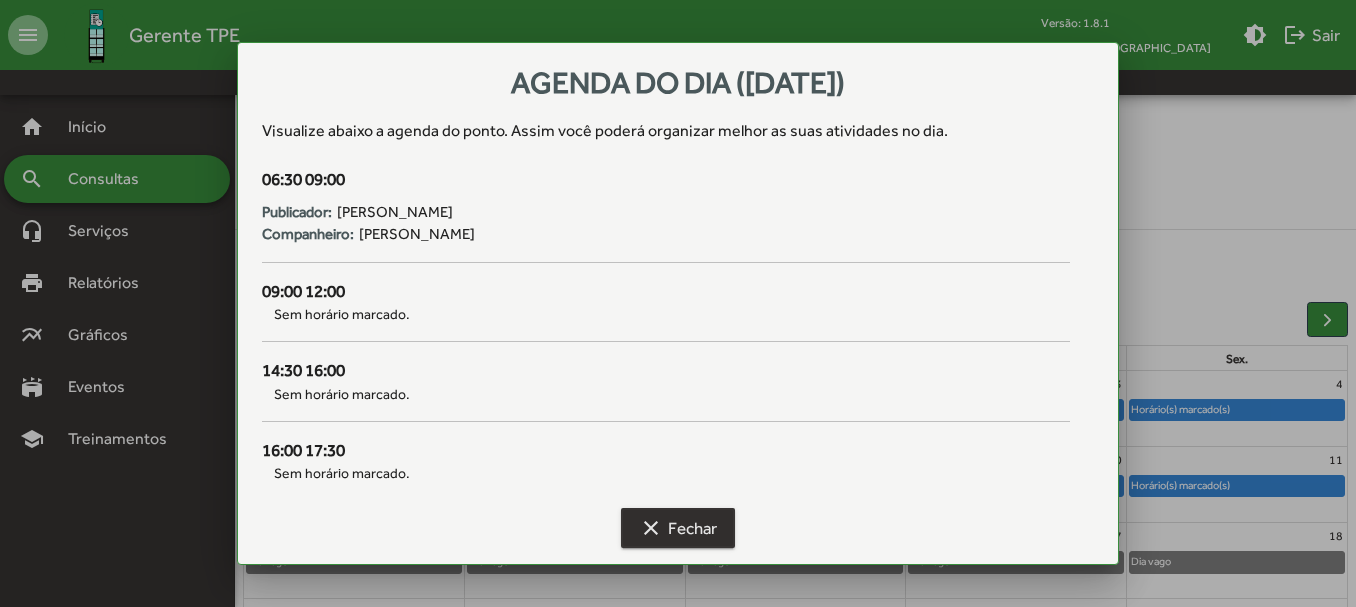 click on "clear" at bounding box center [651, 528] 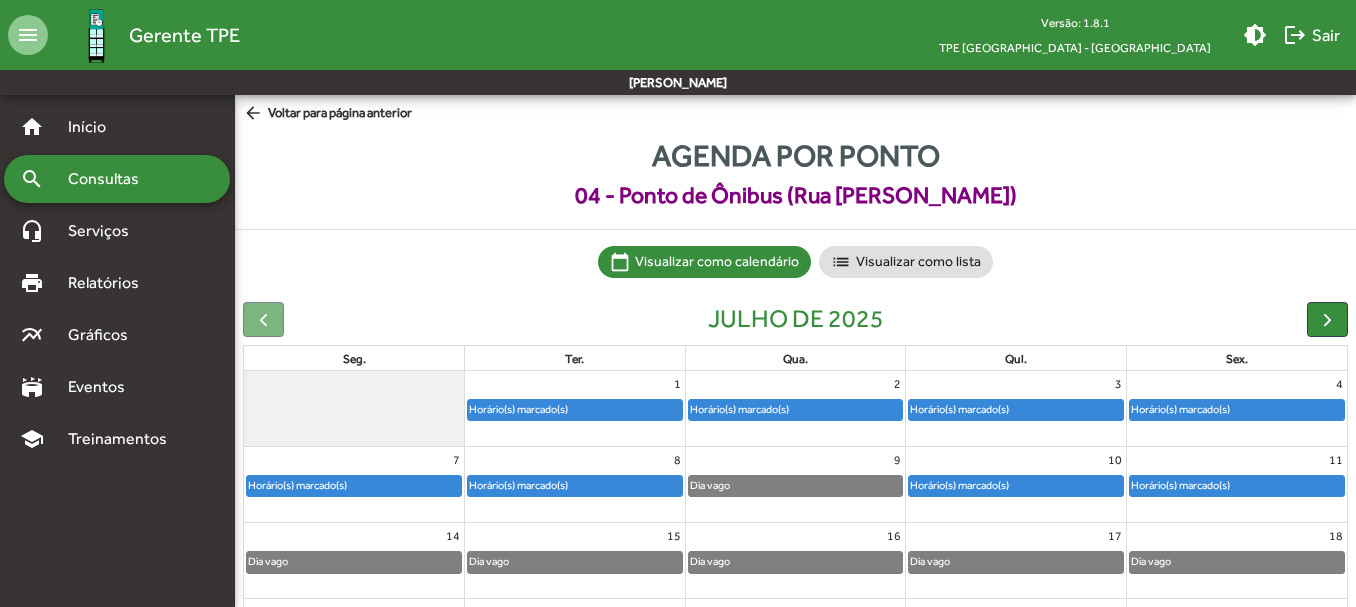 click on "Horário(s) marcado(s)" 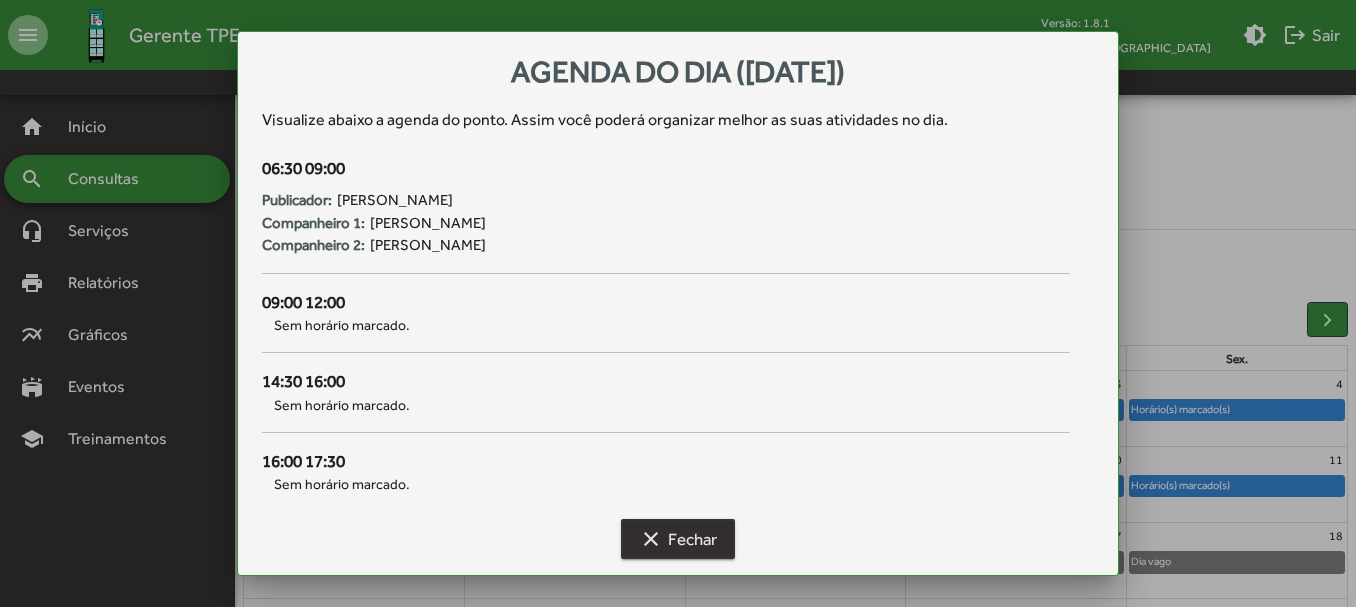 click on "clear  Fechar" at bounding box center [678, 539] 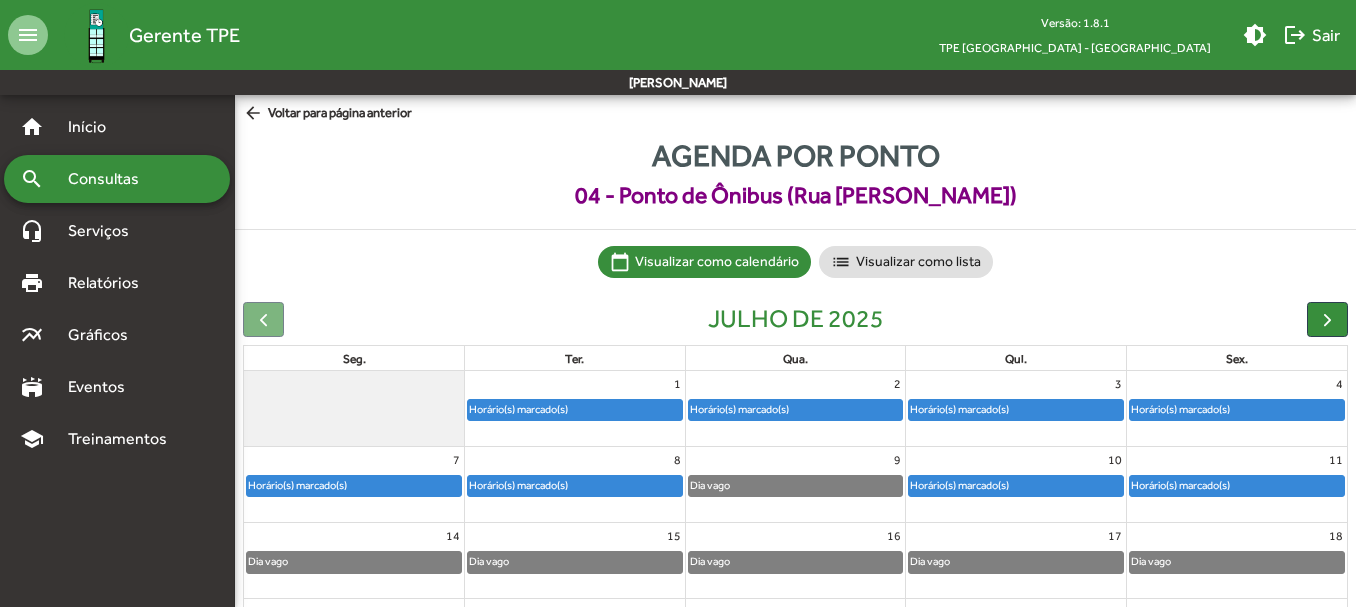 click on "Horário(s) marcado(s)" 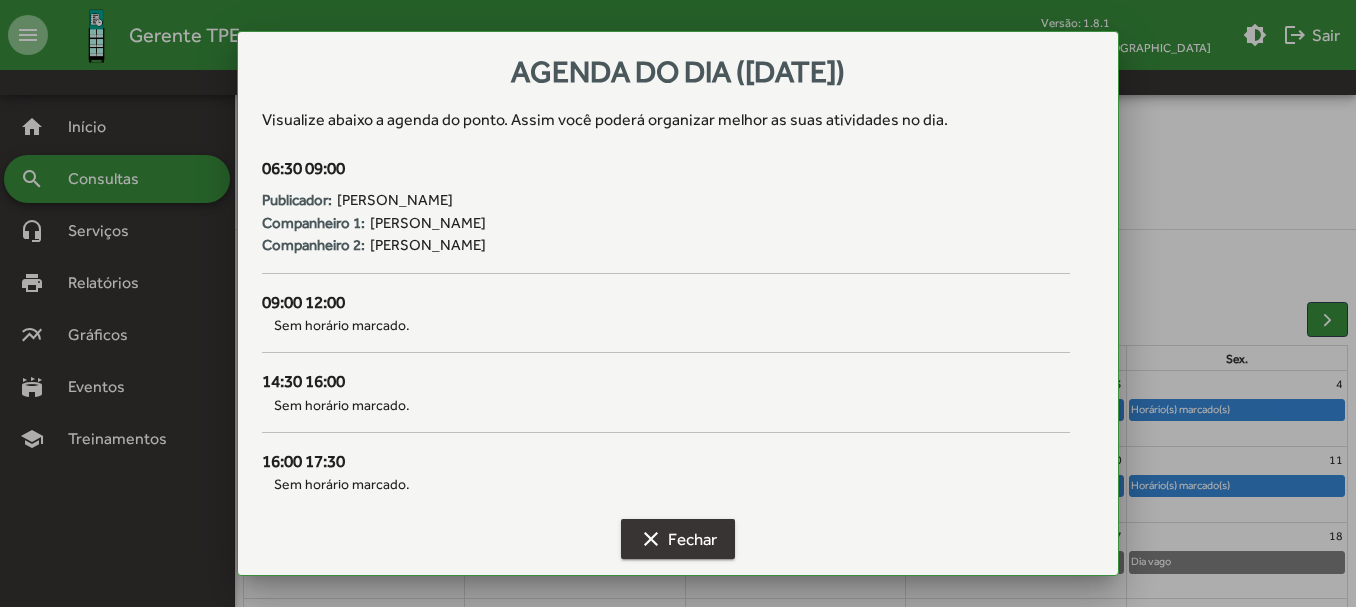 click on "clear" at bounding box center [651, 539] 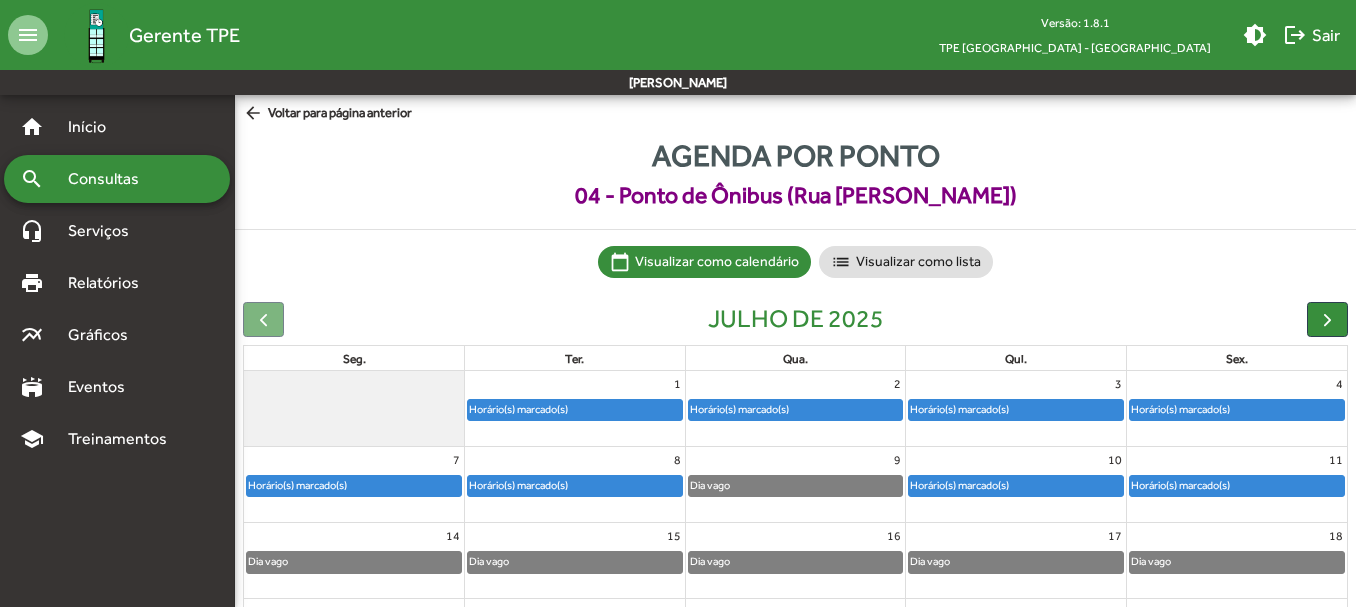 click on "Horário(s) marcado(s)" 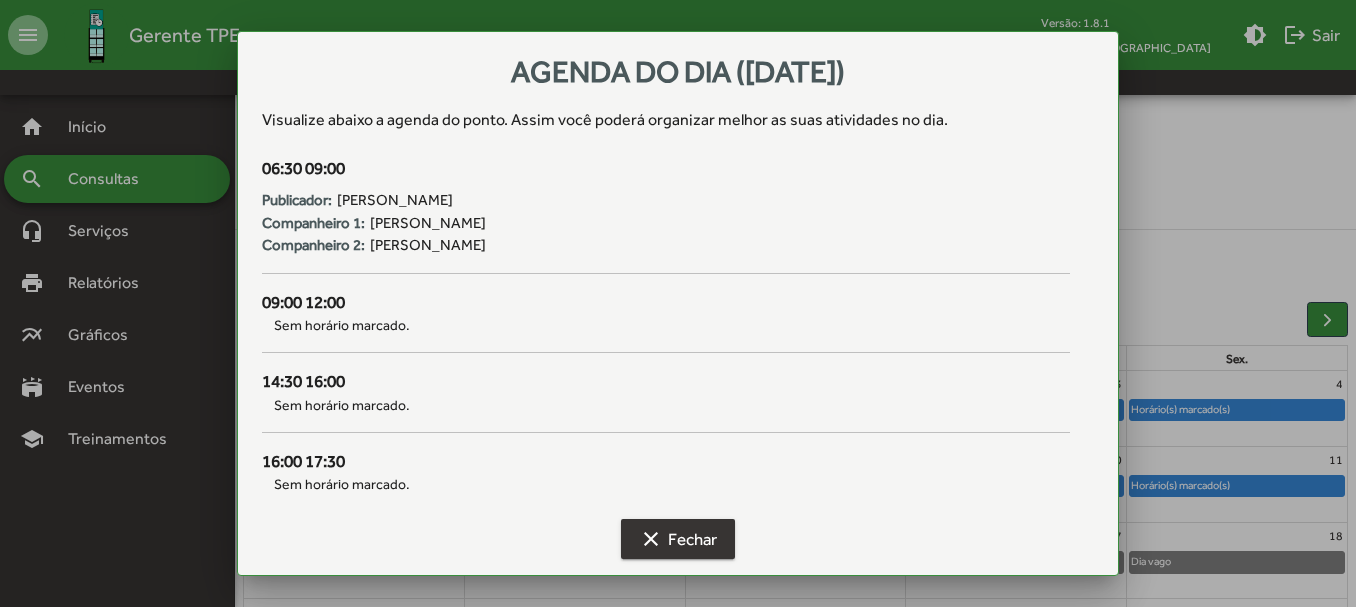 click on "clear  Fechar" at bounding box center [678, 539] 